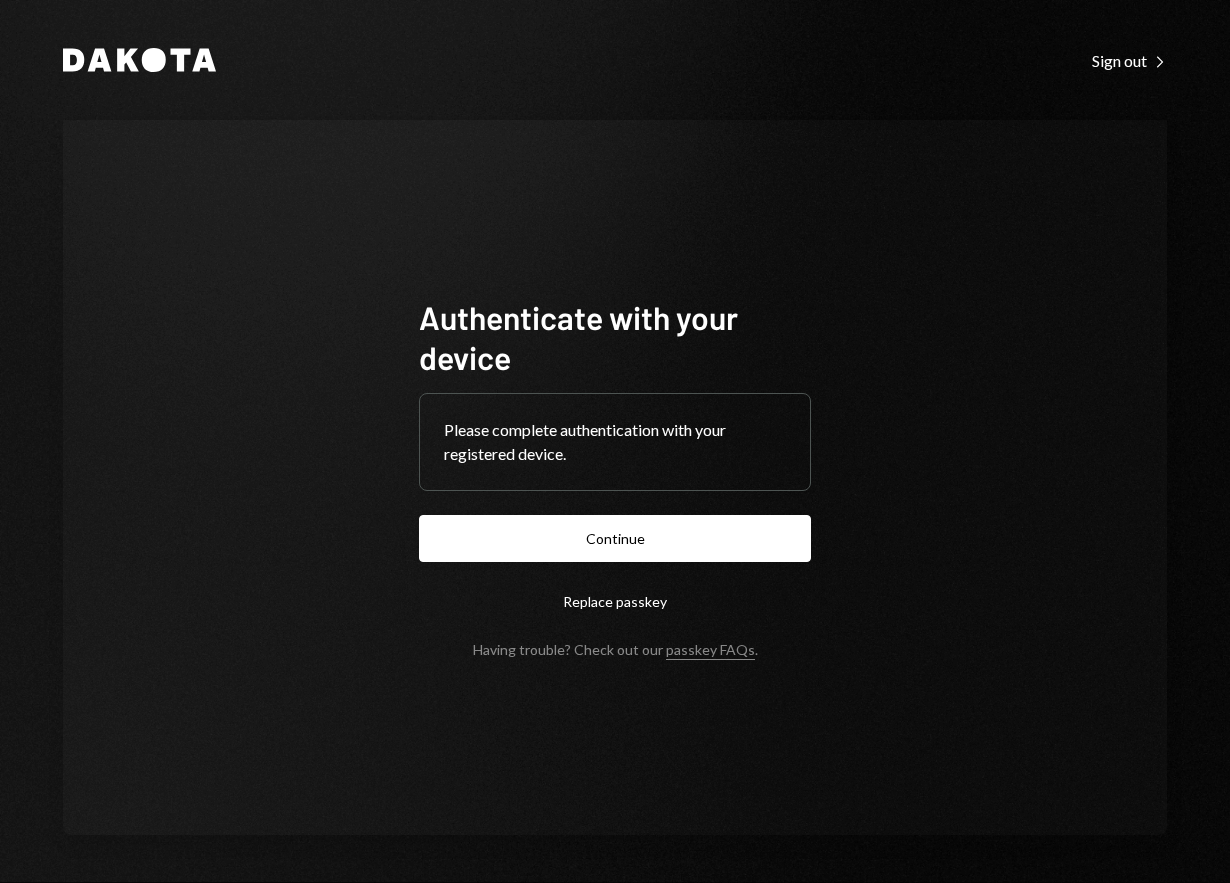 scroll, scrollTop: 0, scrollLeft: 0, axis: both 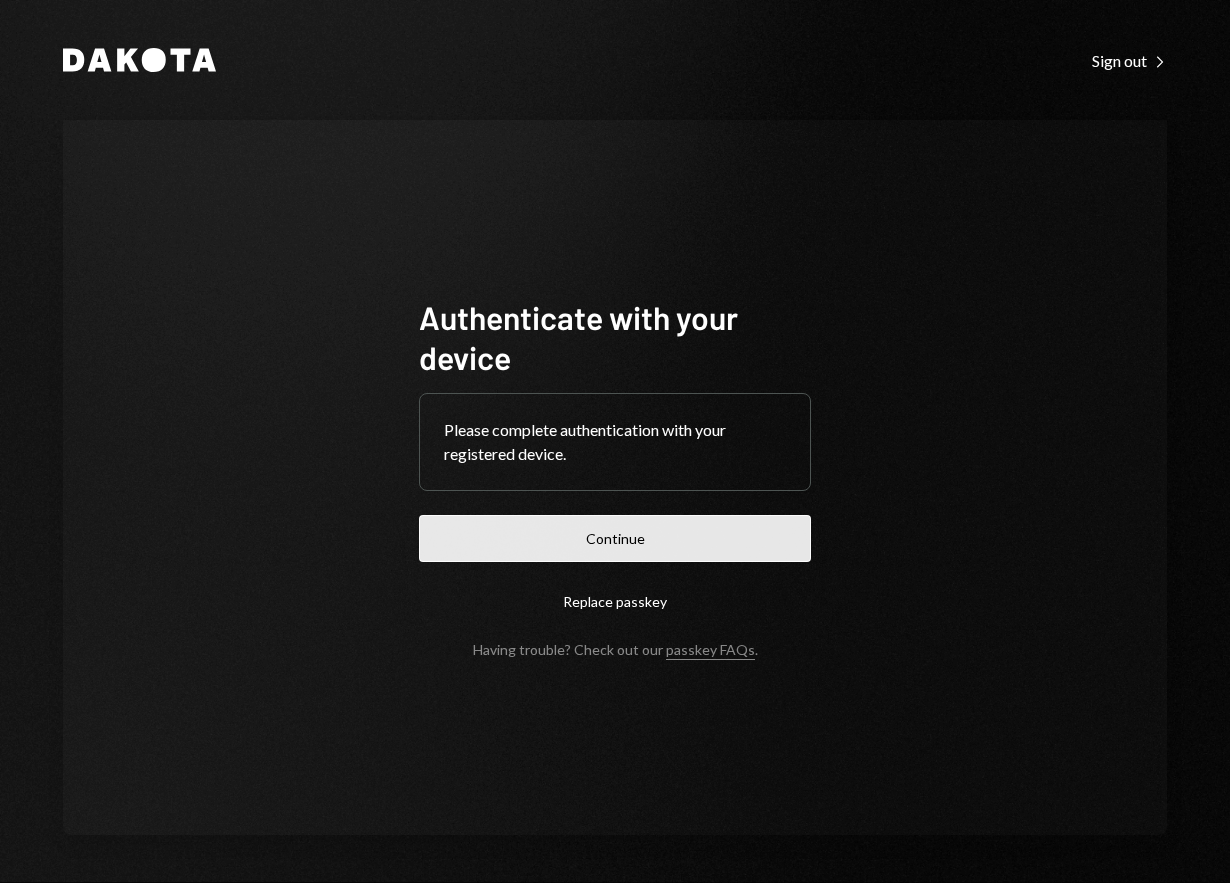 click on "Continue" at bounding box center [615, 538] 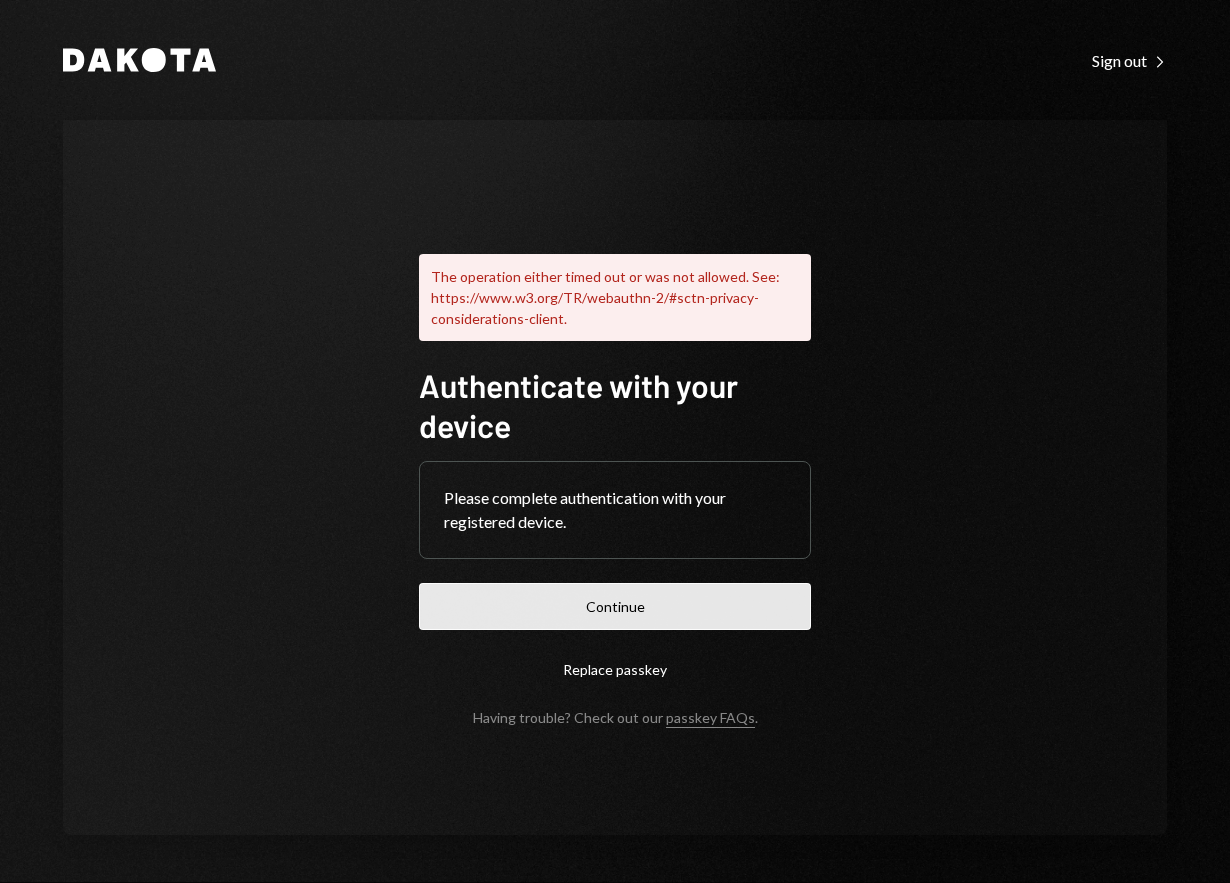 click on "Continue" at bounding box center [615, 606] 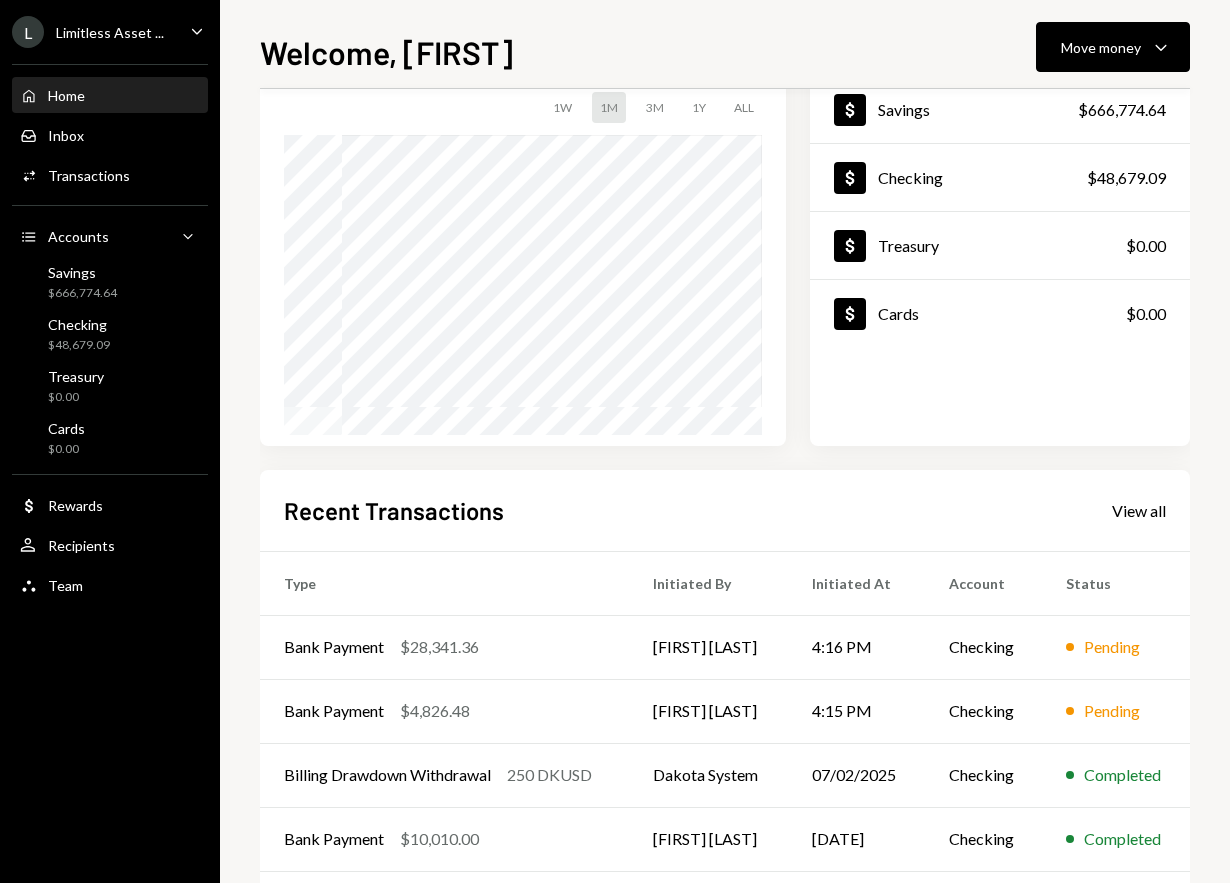 scroll, scrollTop: 136, scrollLeft: 0, axis: vertical 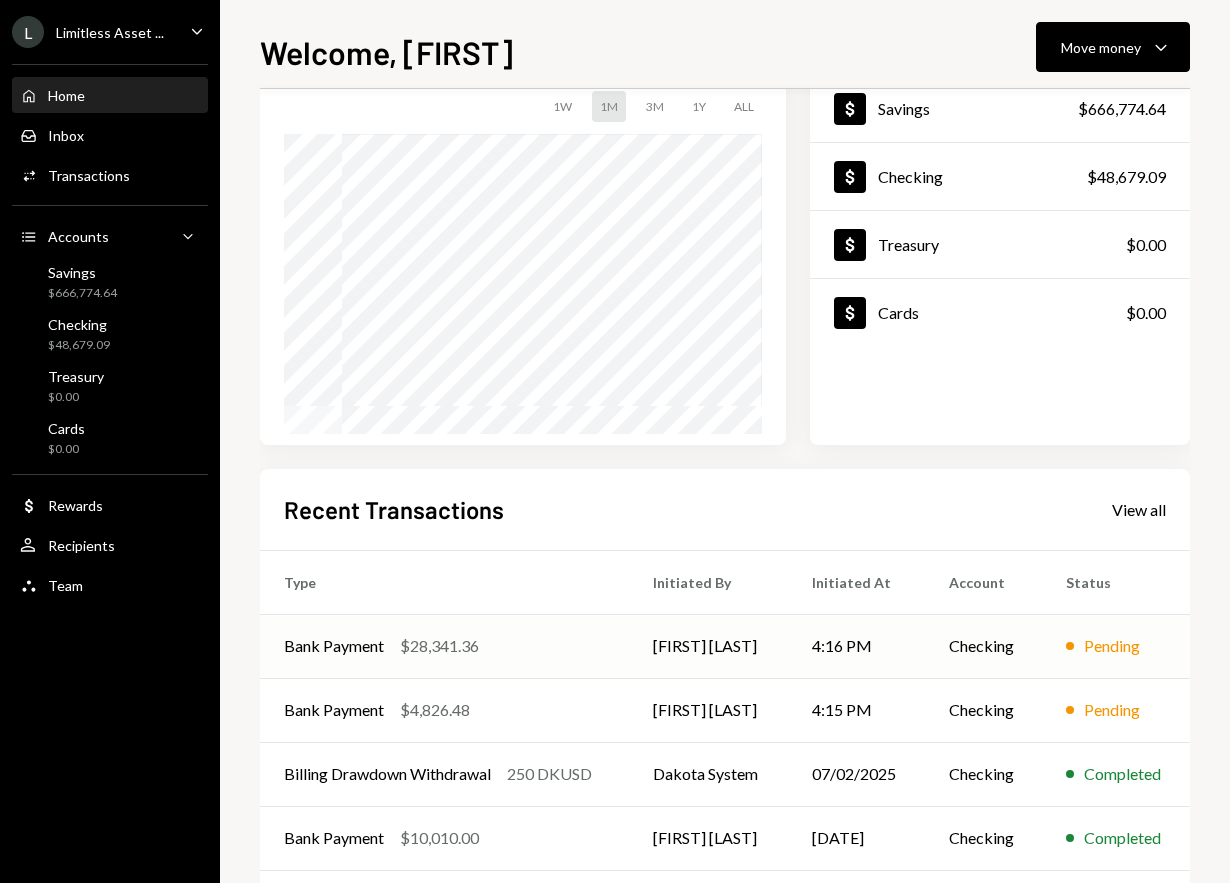 click on "Bank Payment $28,341.36" at bounding box center [444, 646] 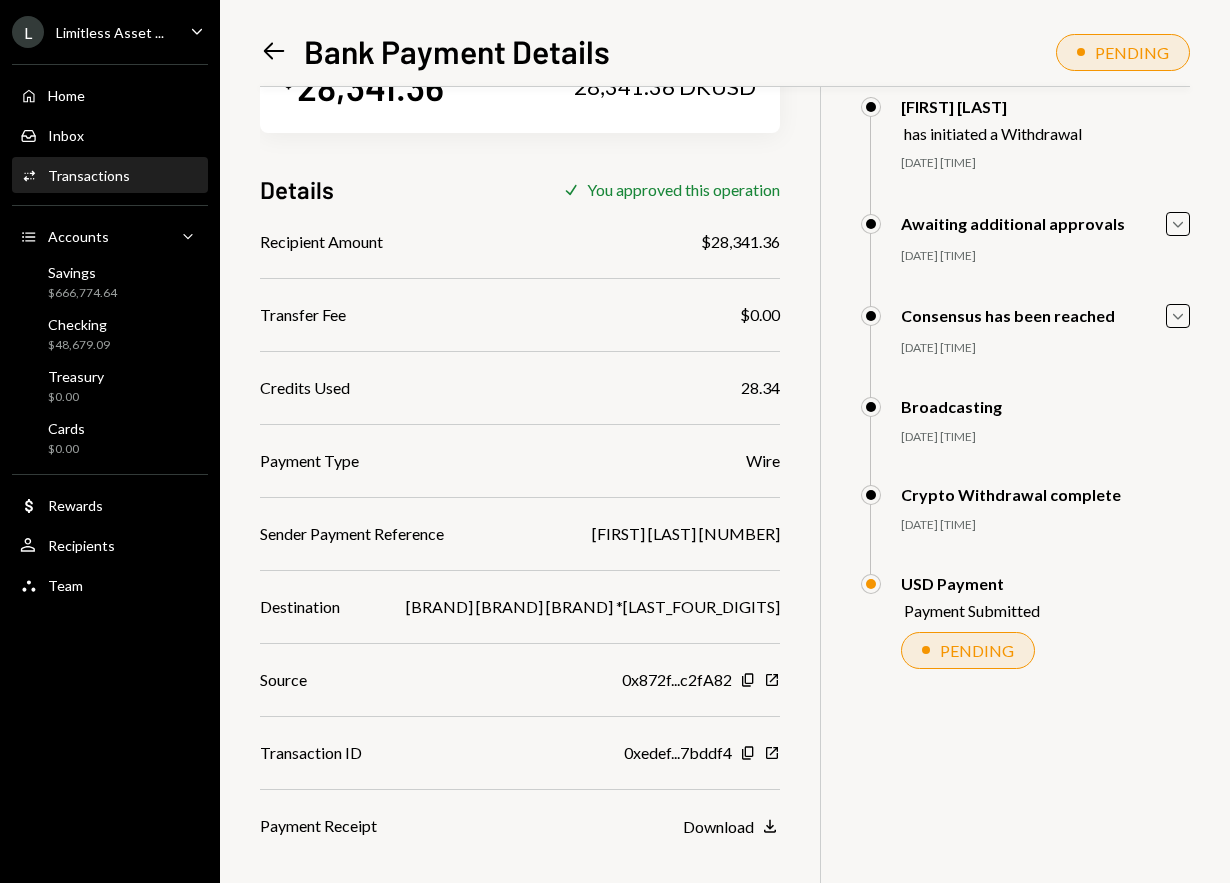 scroll, scrollTop: 0, scrollLeft: 0, axis: both 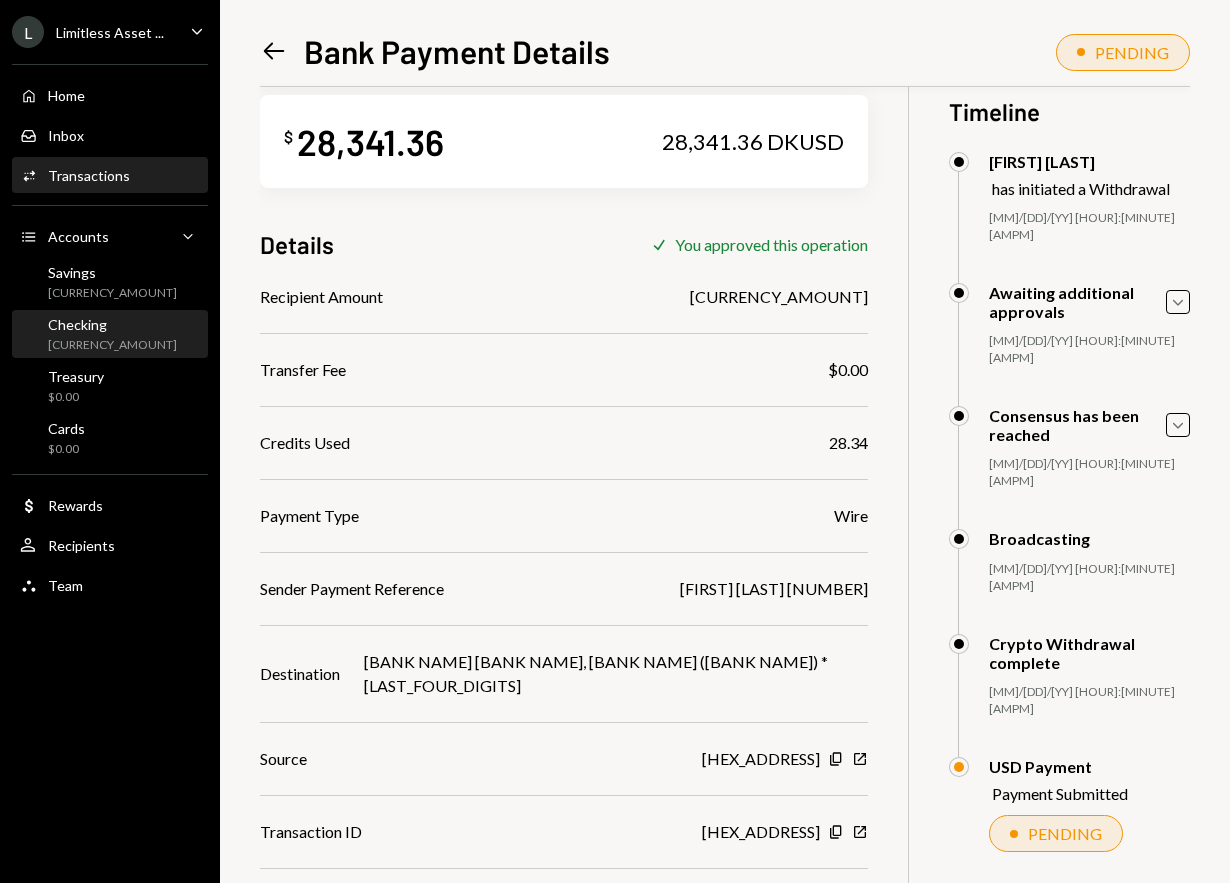 click on "Checking $48,679.09" at bounding box center (110, 335) 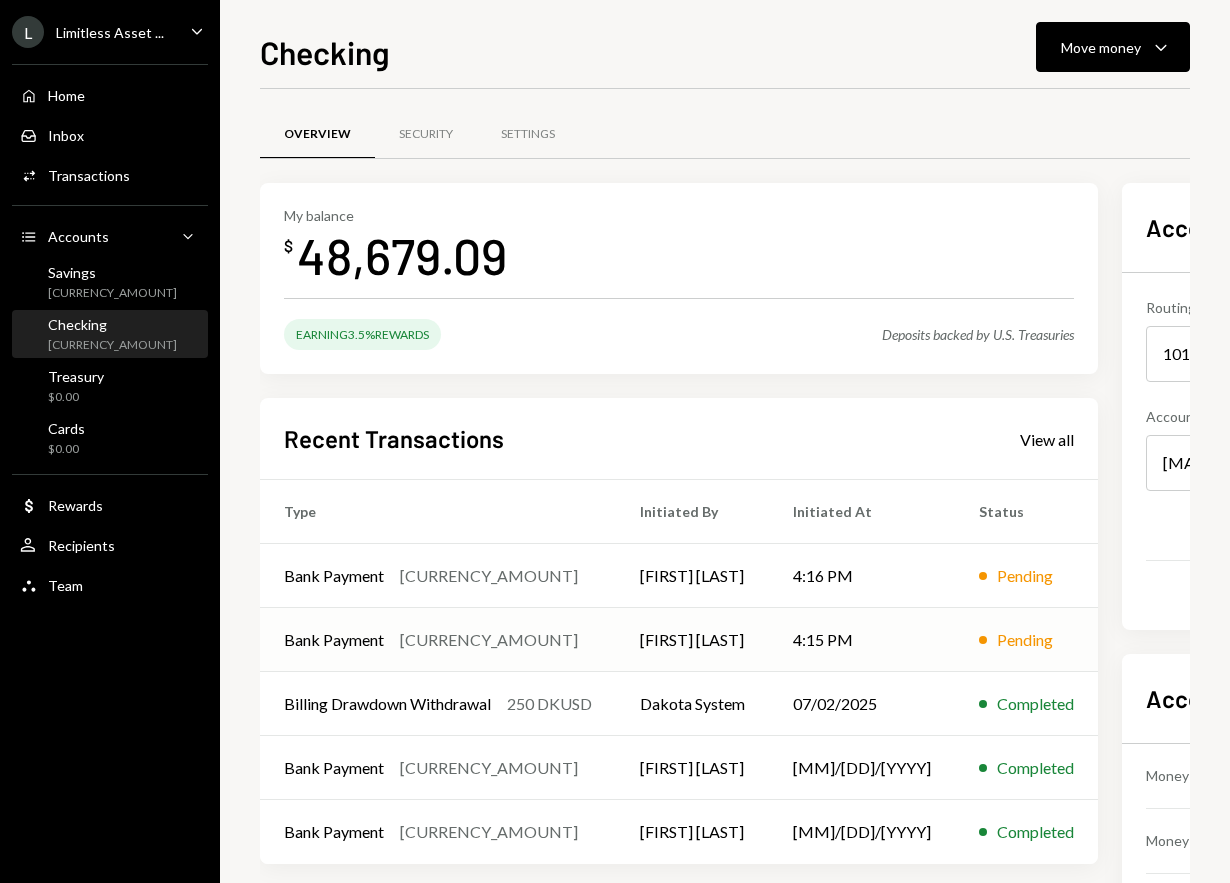 click on "Bank Payment $4,826.48" at bounding box center [438, 576] 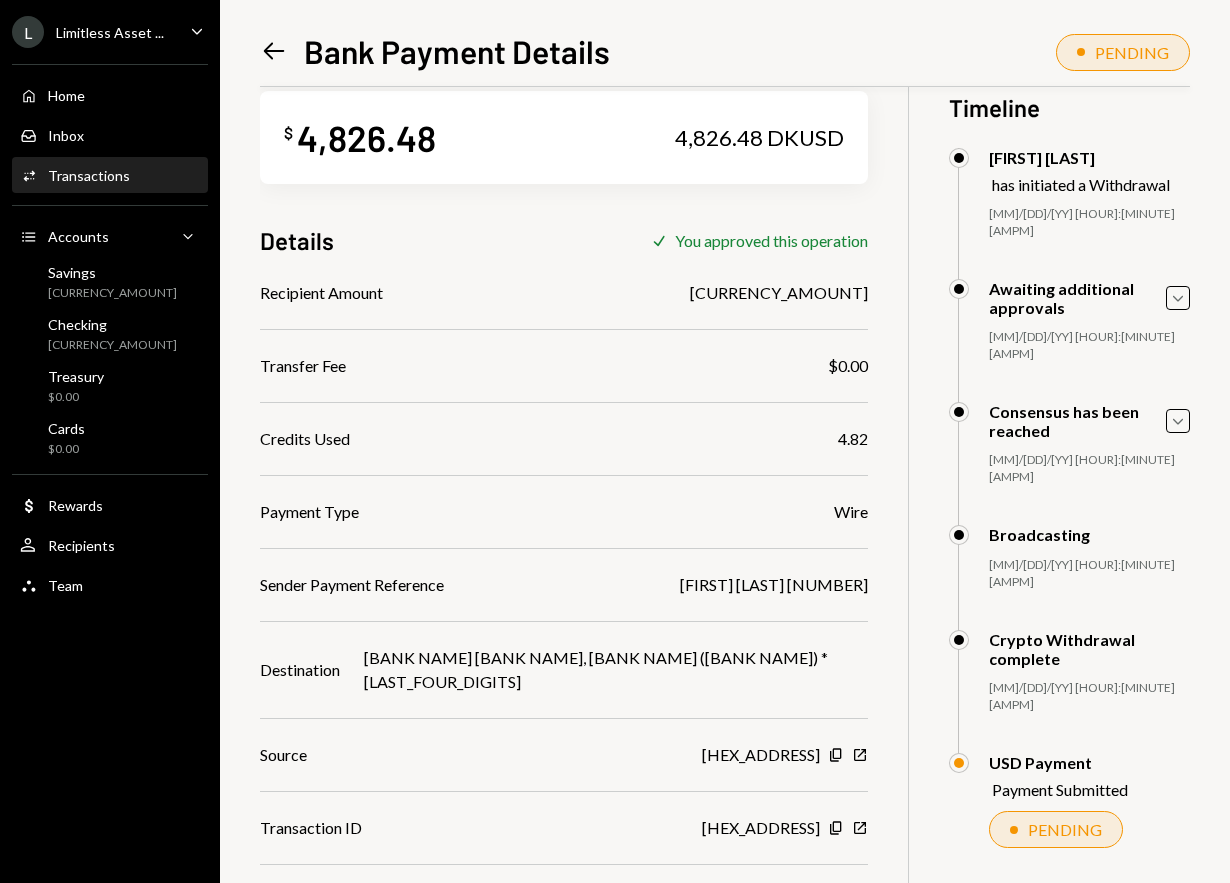 scroll, scrollTop: 37, scrollLeft: 0, axis: vertical 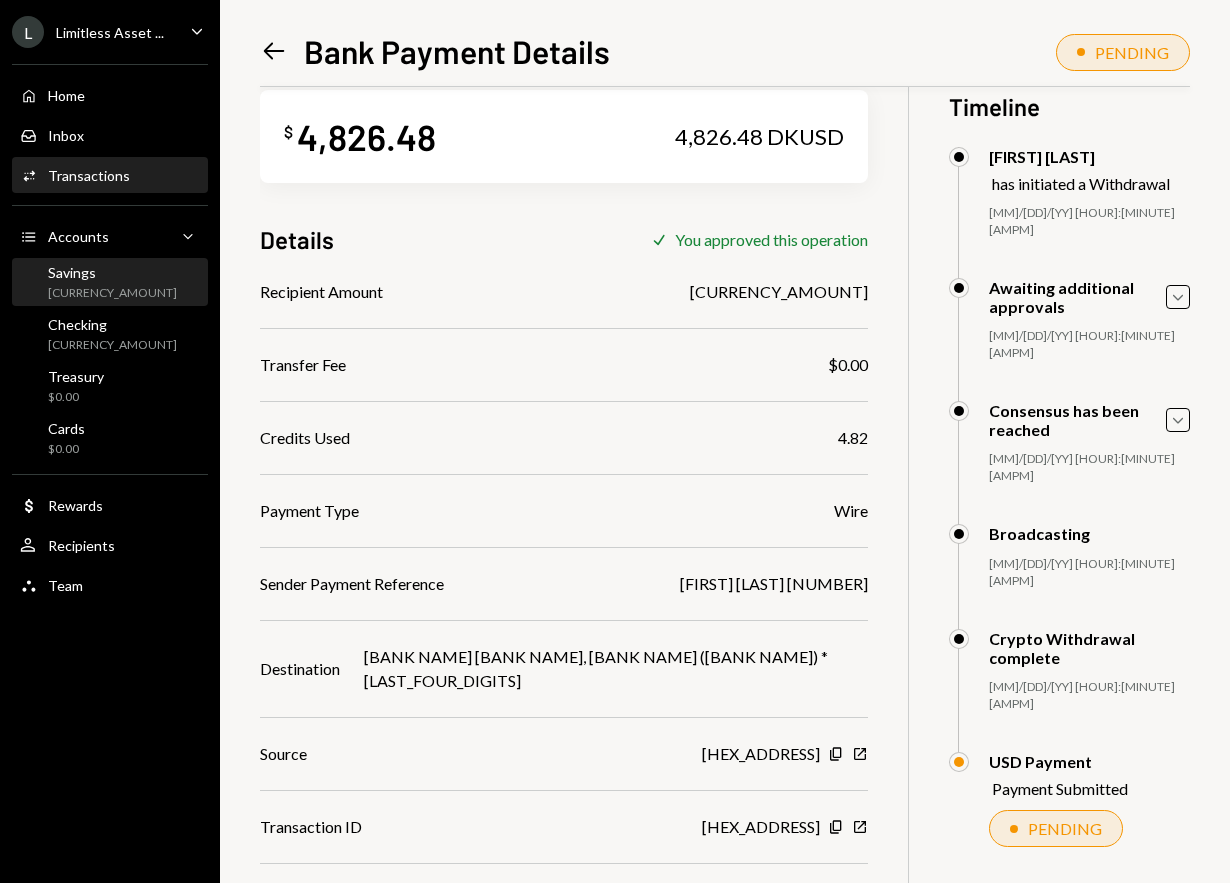 click on "Savings $666,774.64" at bounding box center (112, 283) 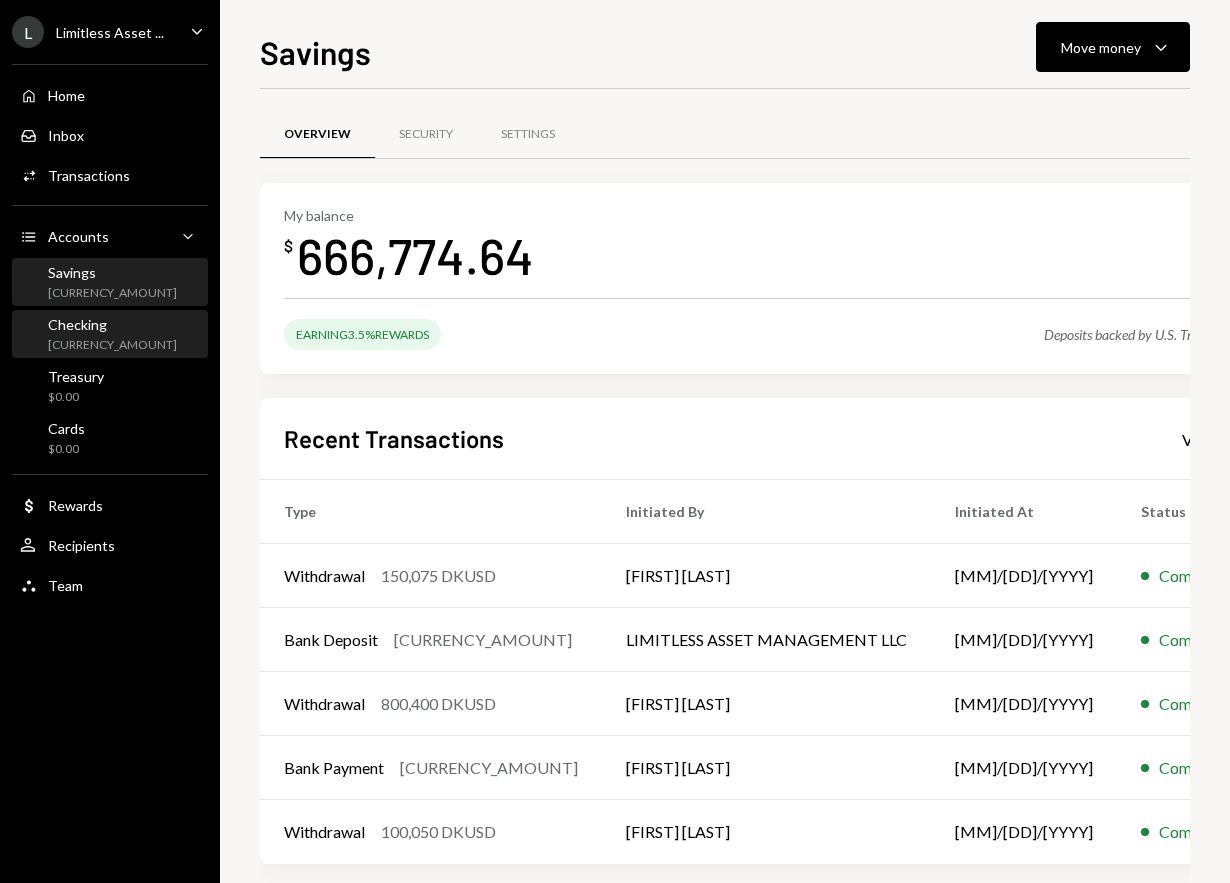 click on "Checking" at bounding box center [112, 324] 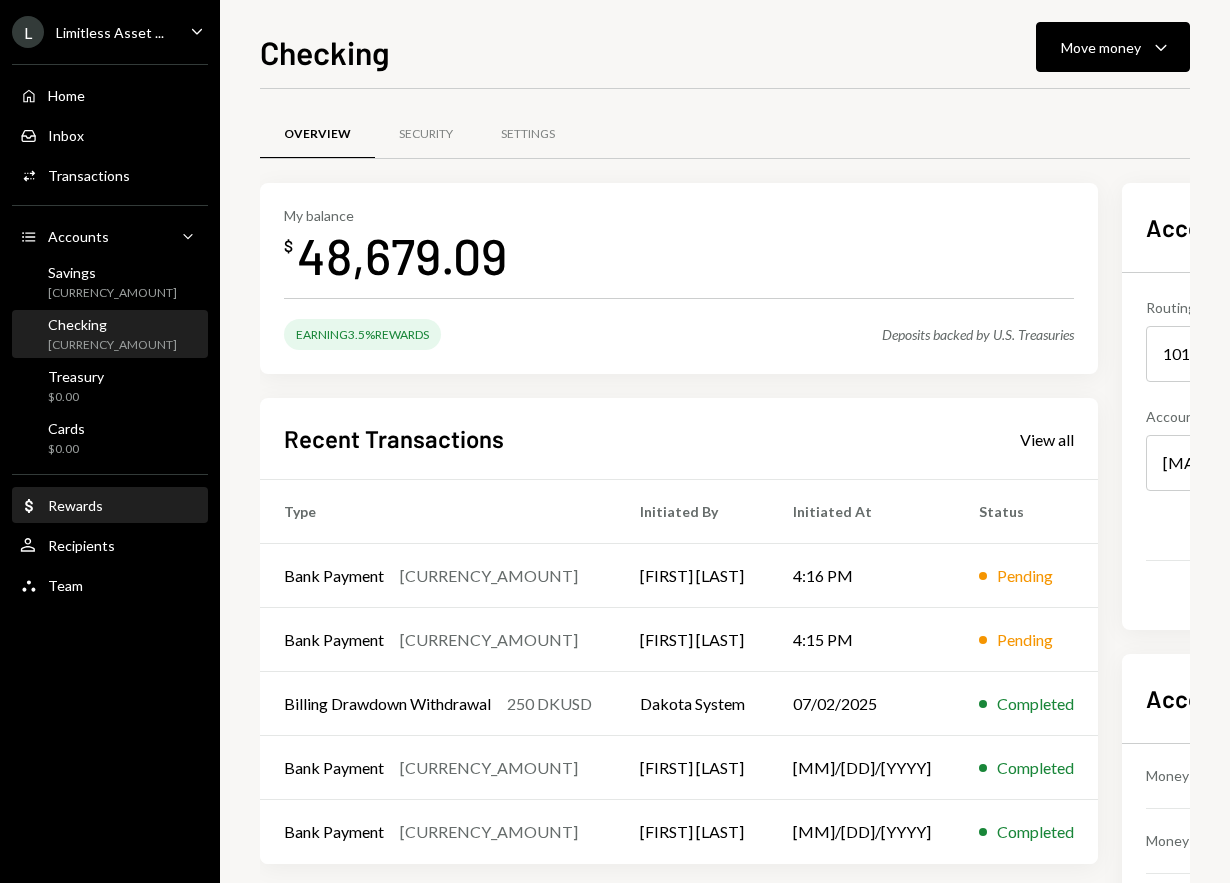 click on "Dollar Rewards" at bounding box center [110, 506] 